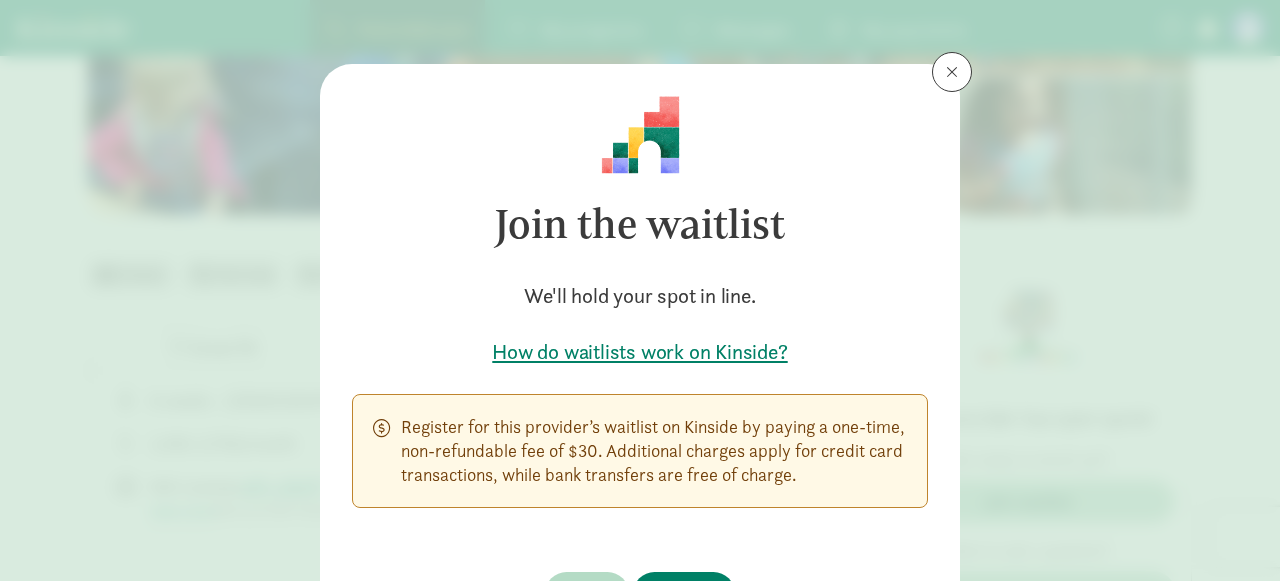 scroll, scrollTop: 314, scrollLeft: 0, axis: vertical 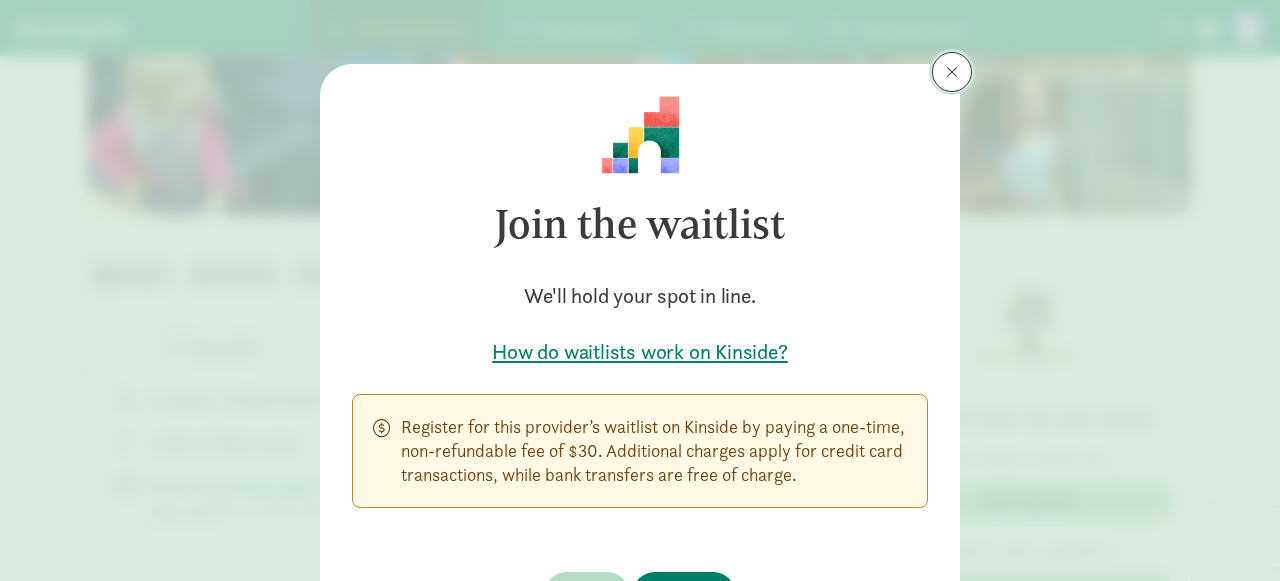 click at bounding box center [952, 72] 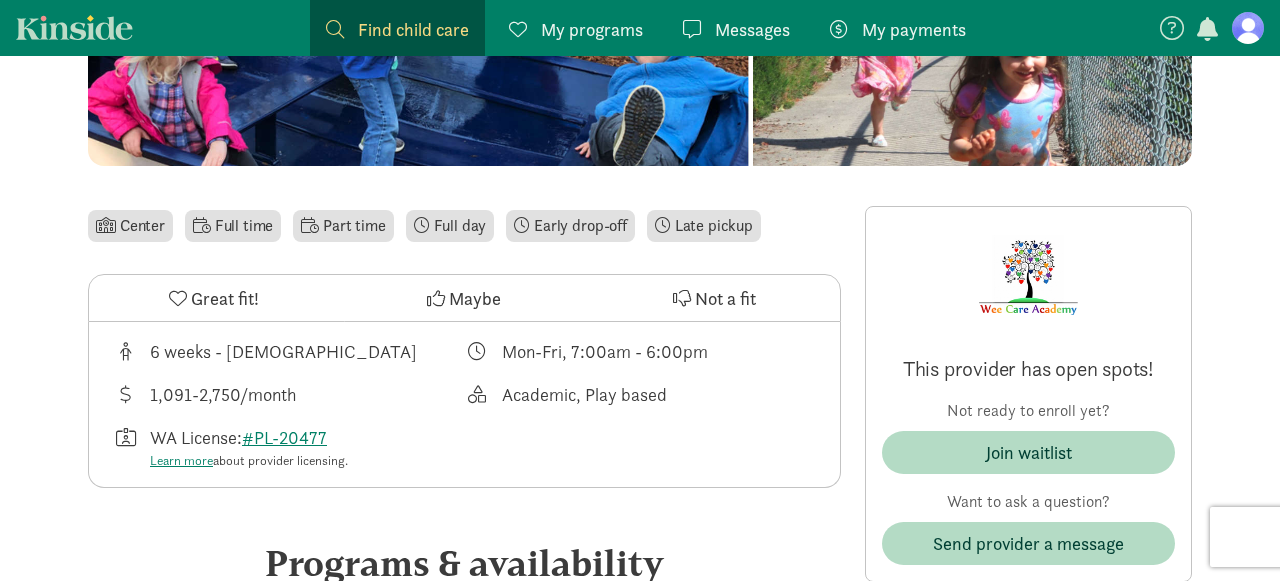 scroll, scrollTop: 412, scrollLeft: 0, axis: vertical 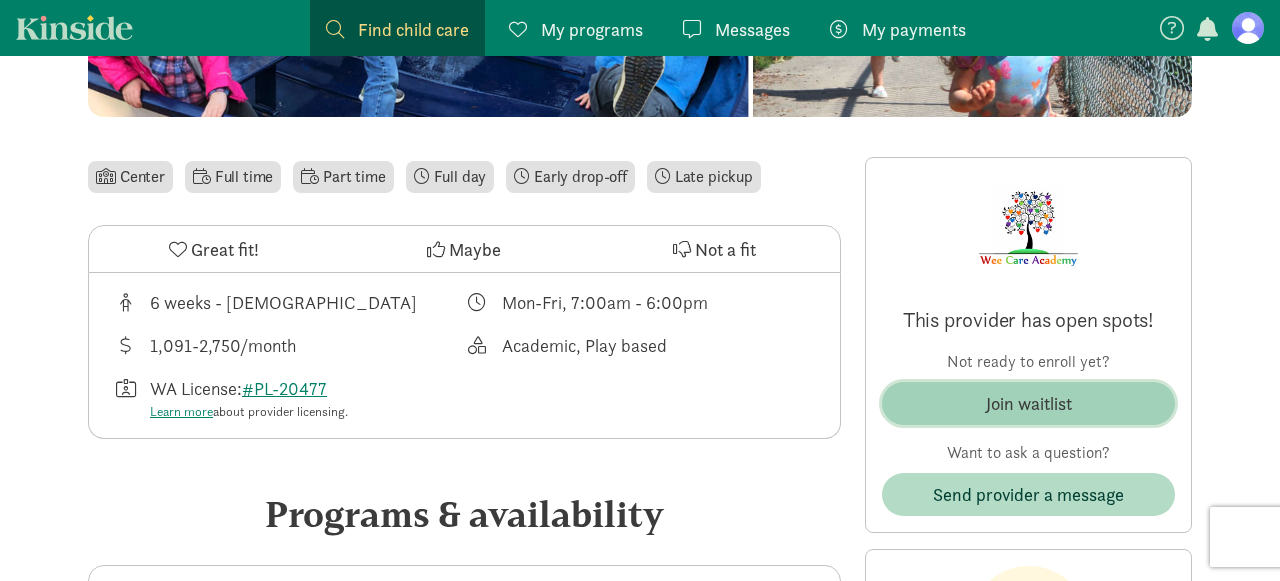 click on "Join waitlist" at bounding box center (1028, 403) 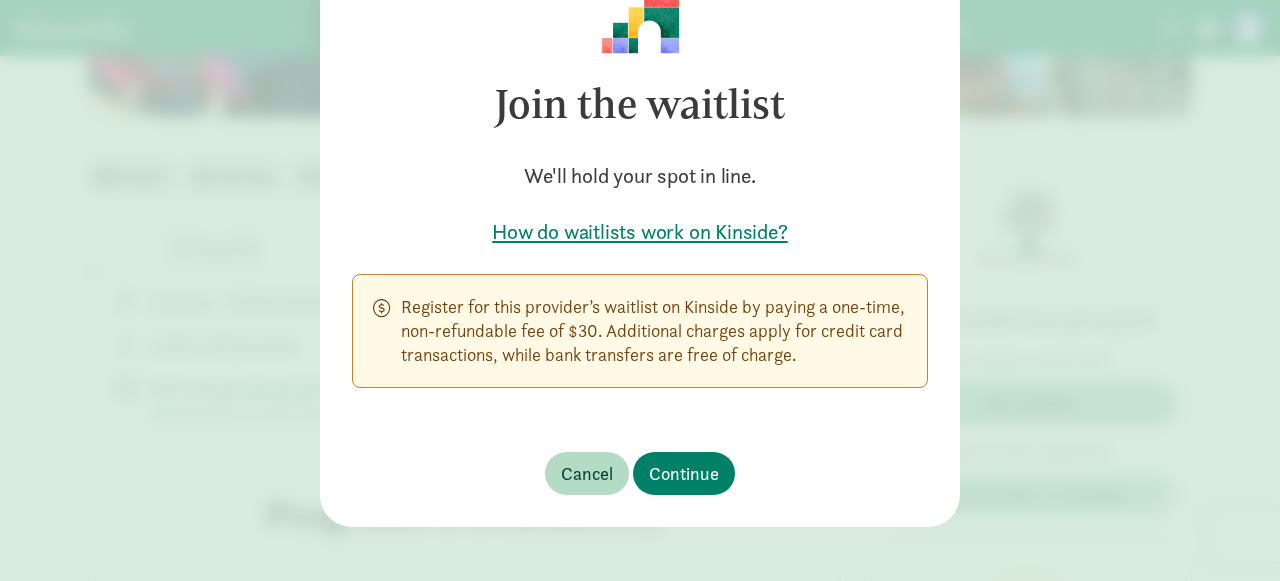 scroll, scrollTop: 130, scrollLeft: 0, axis: vertical 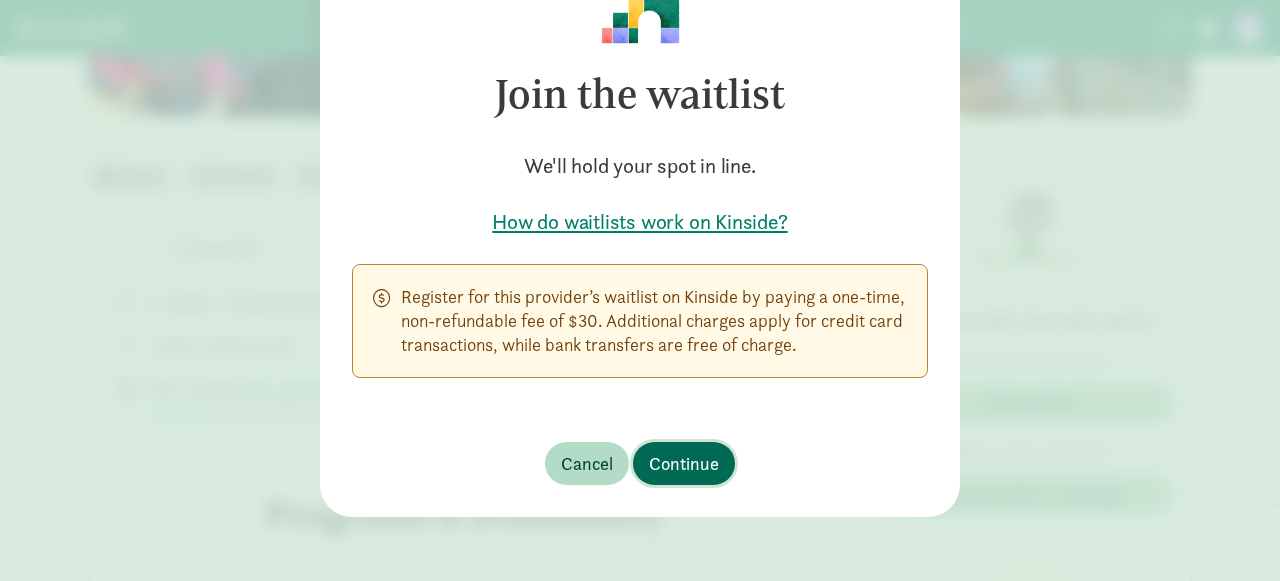 click on "Continue" at bounding box center (684, 463) 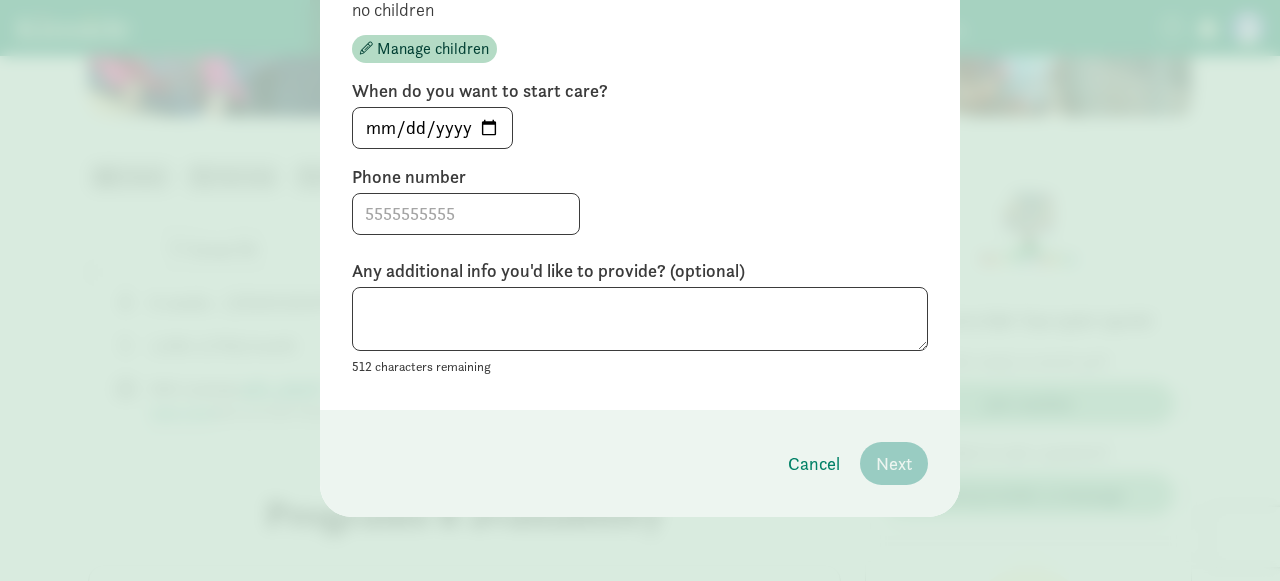 scroll, scrollTop: 175, scrollLeft: 0, axis: vertical 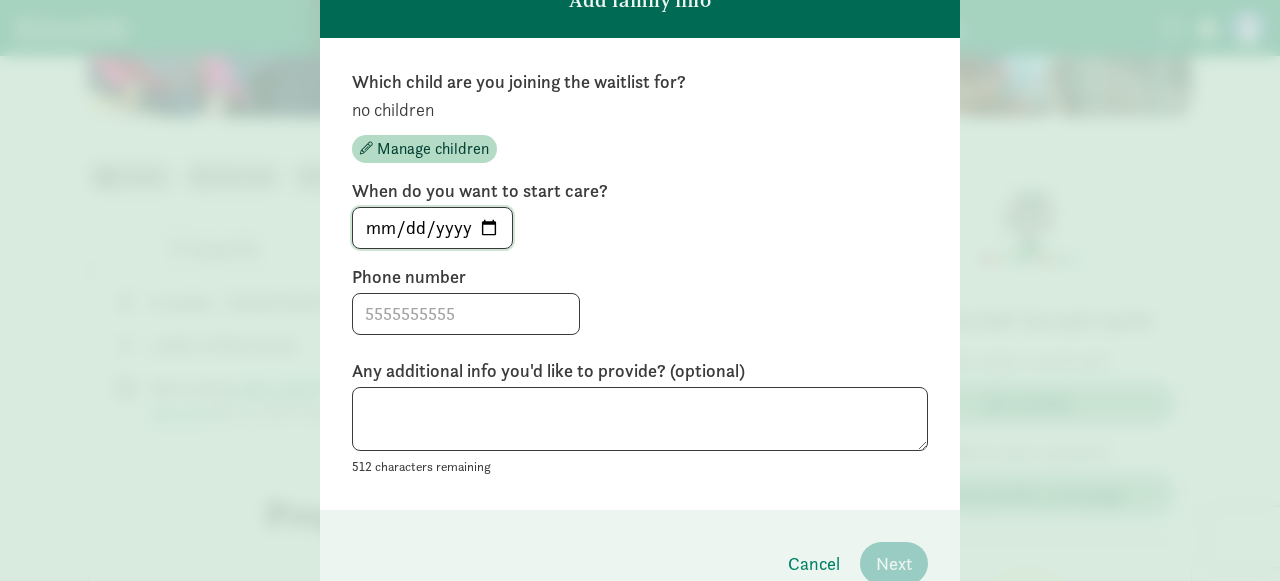 click on "[DATE]" 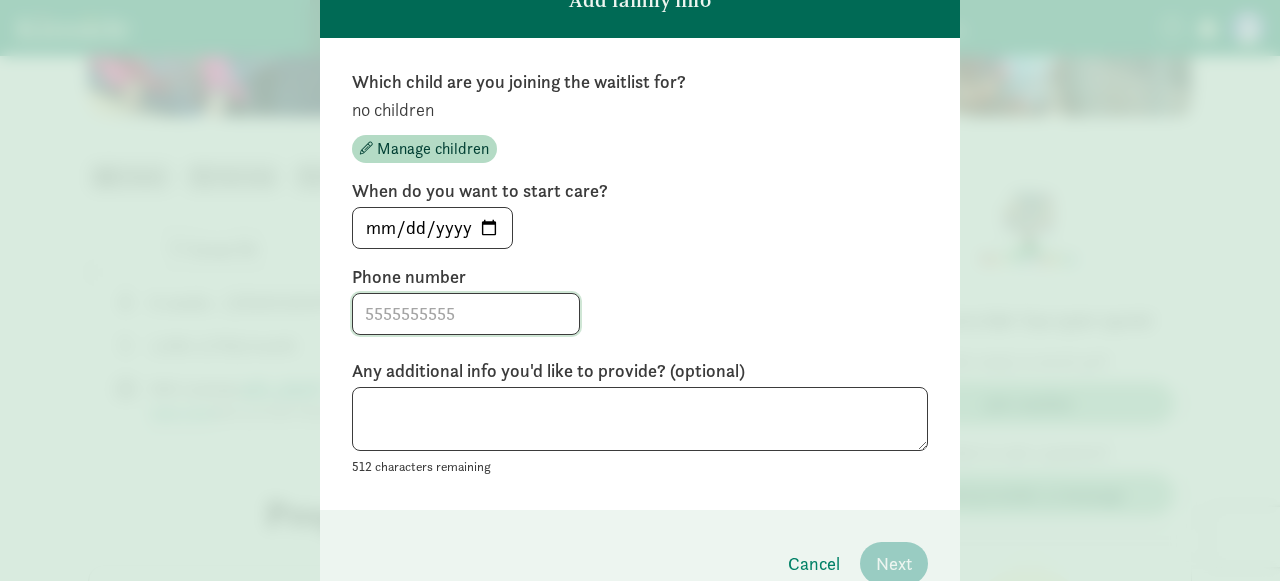 click 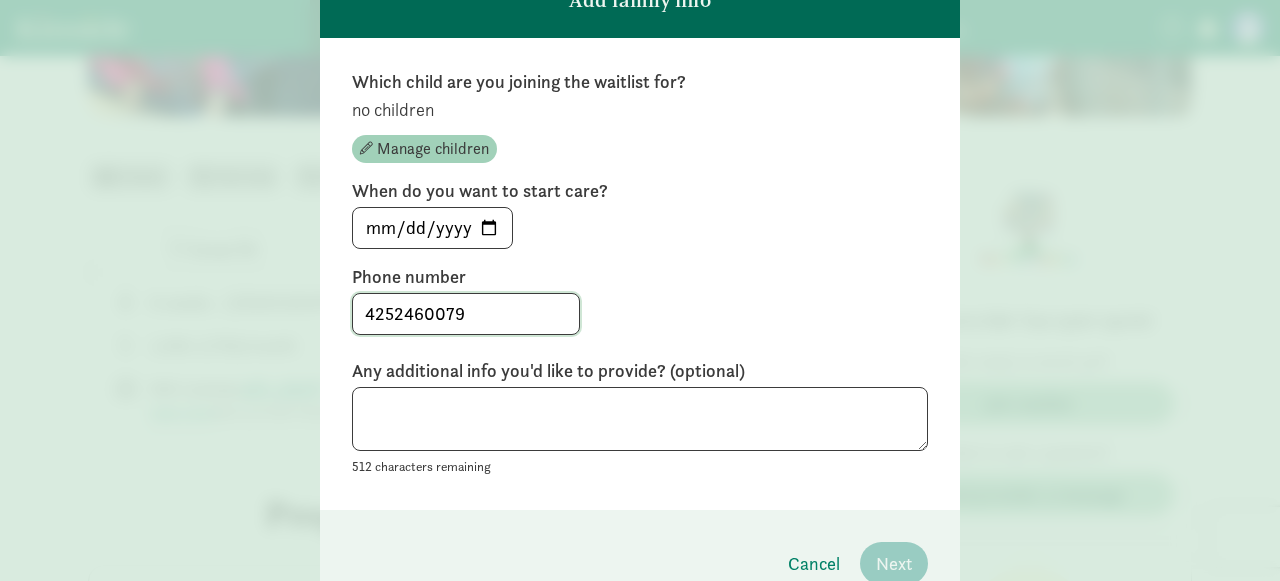 type on "4252460079" 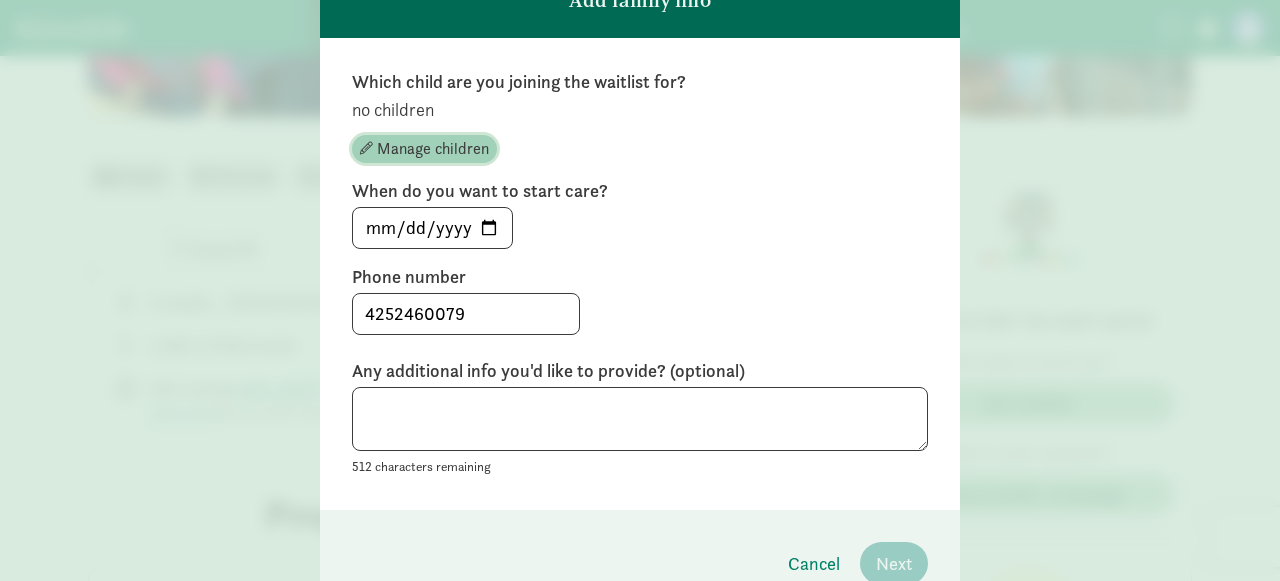 click on "Manage children" at bounding box center (433, 149) 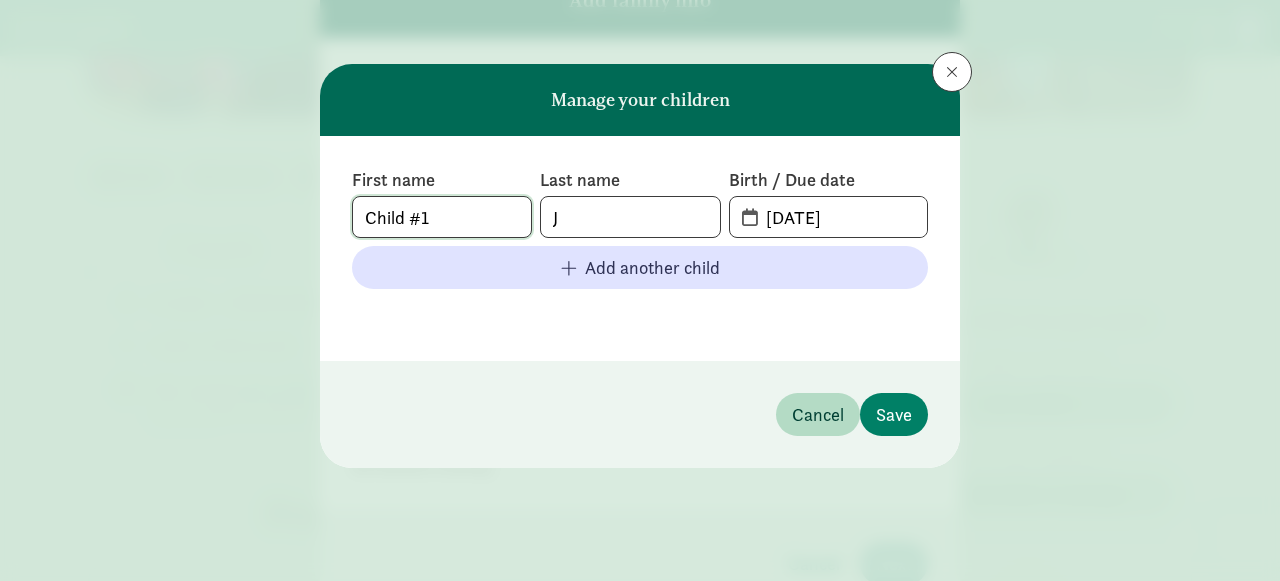 click on "Child #1" 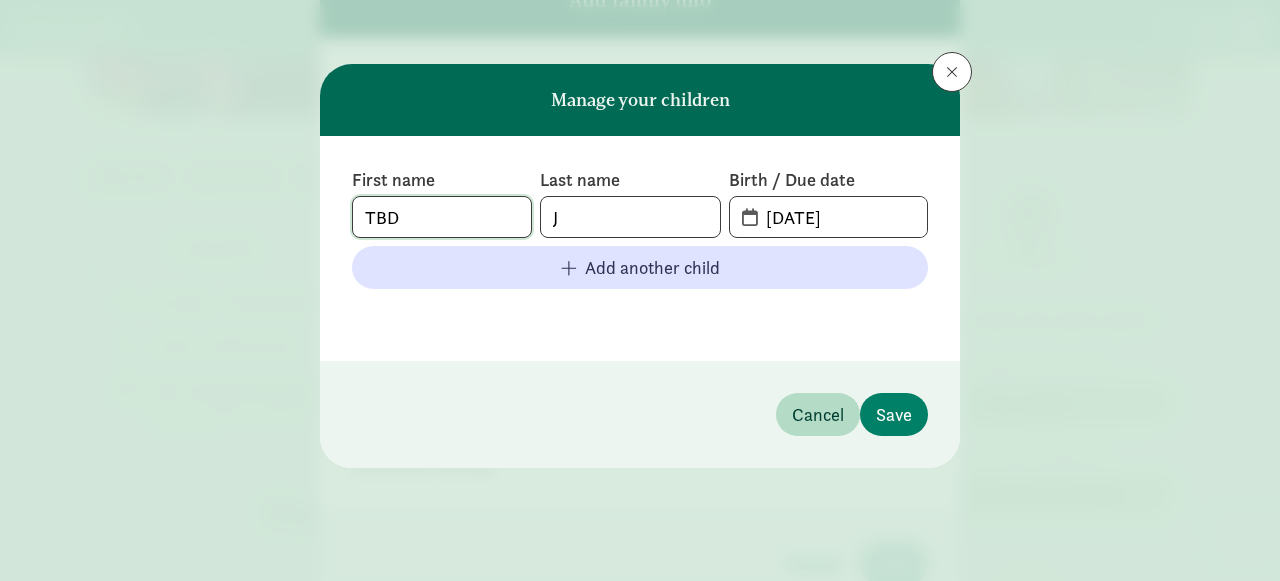 type on "TBD" 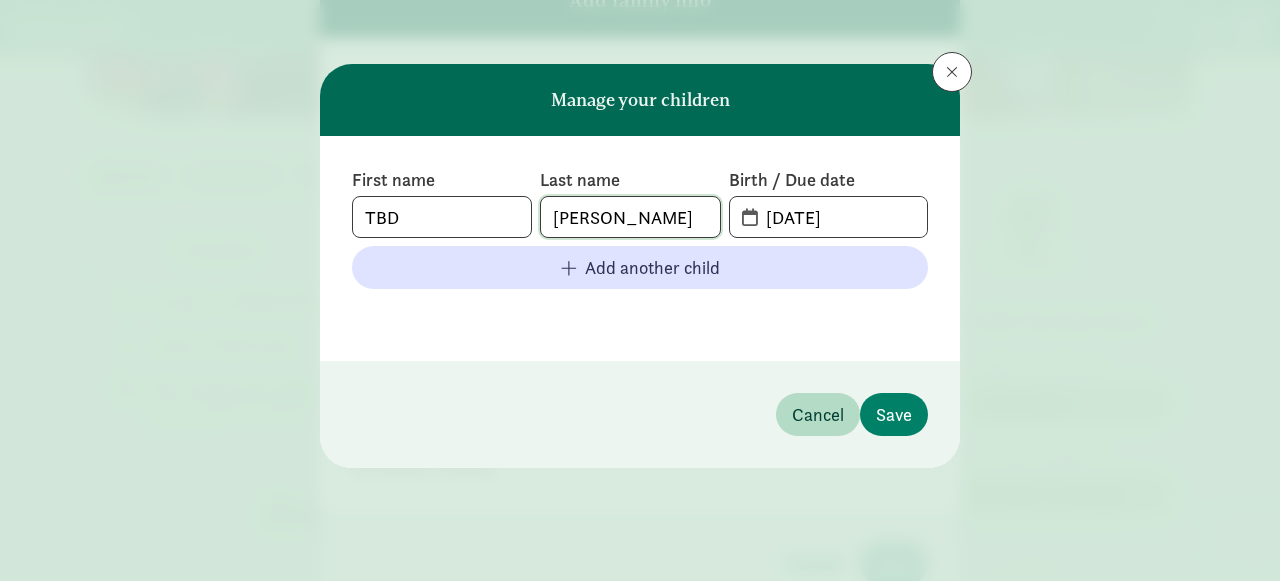 type on "[PERSON_NAME]" 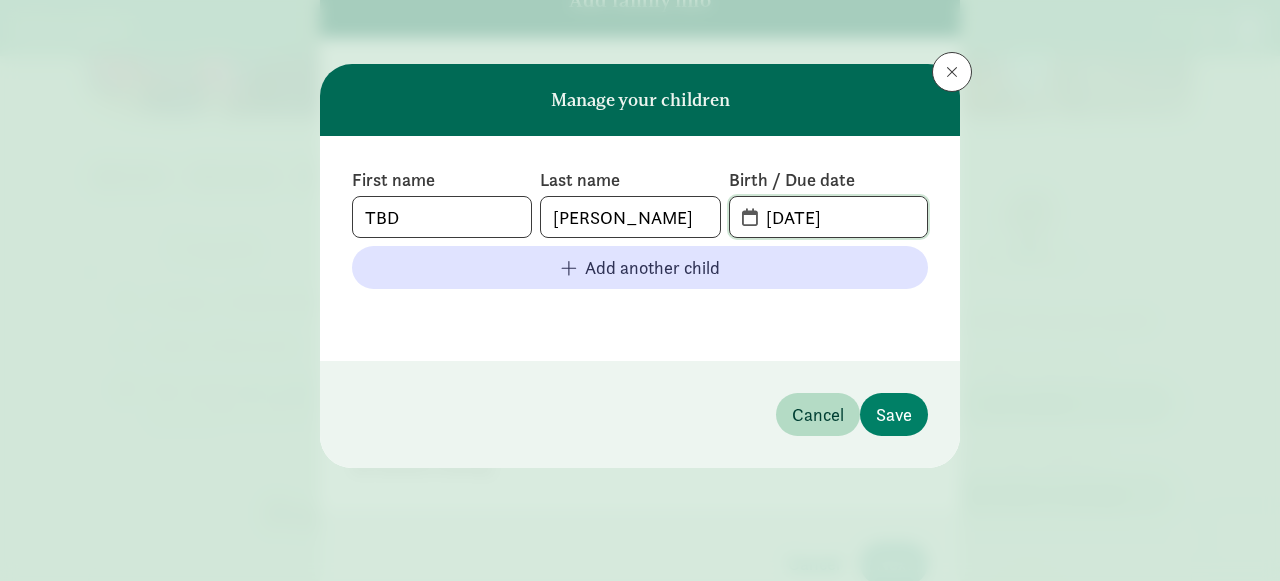 click on "[DATE]" 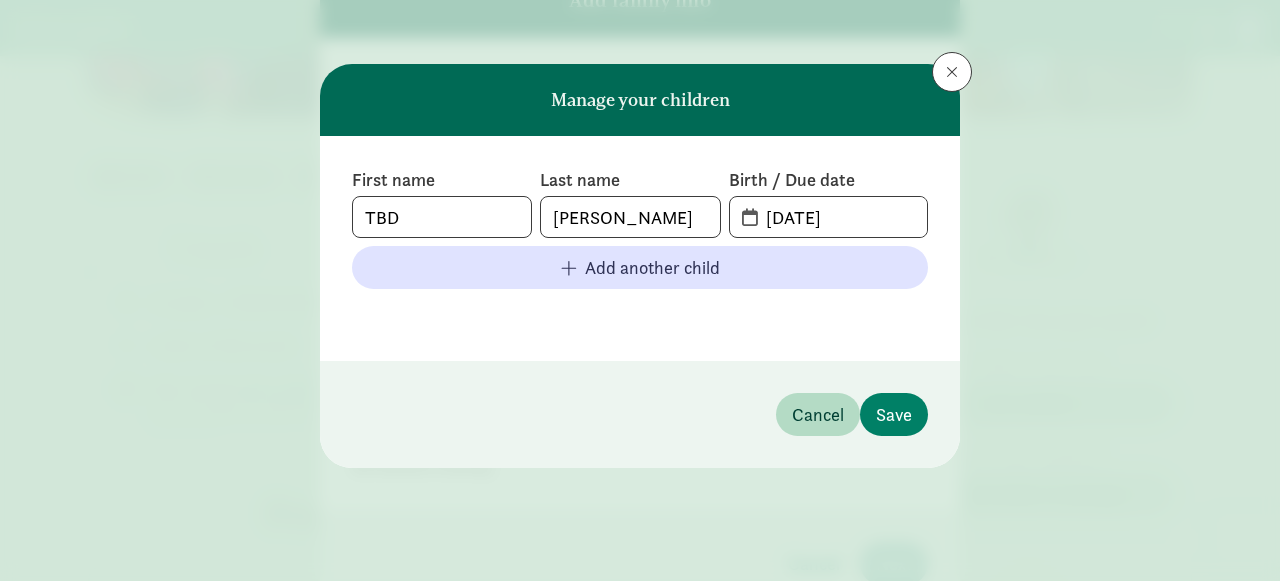 click on "[DATE]" at bounding box center (828, 217) 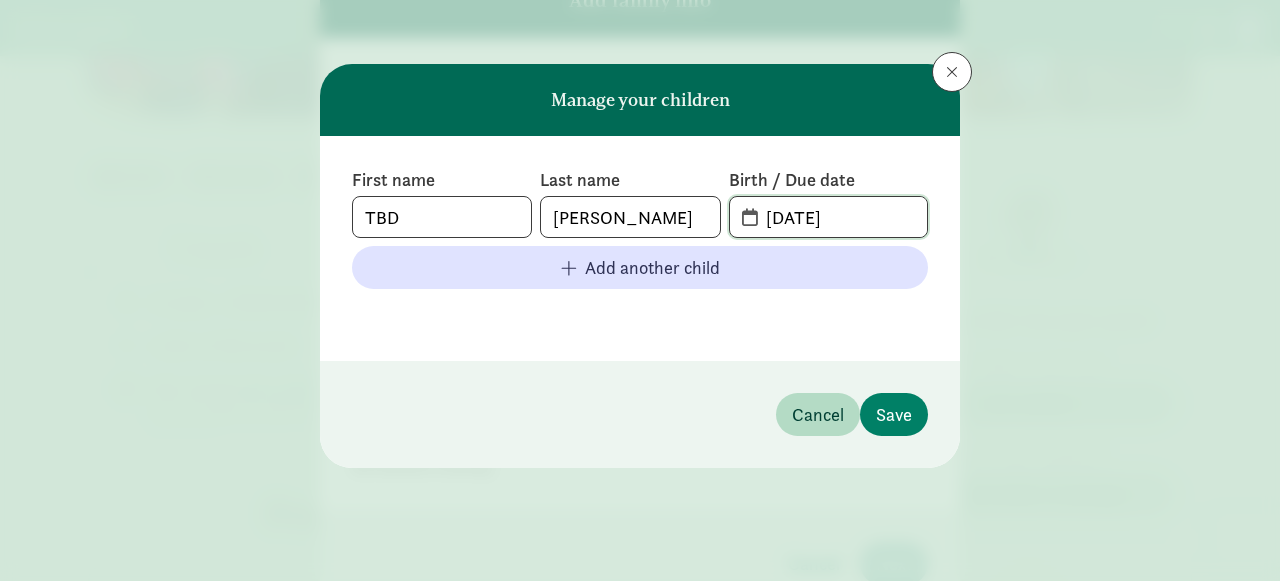 click on "[DATE]" 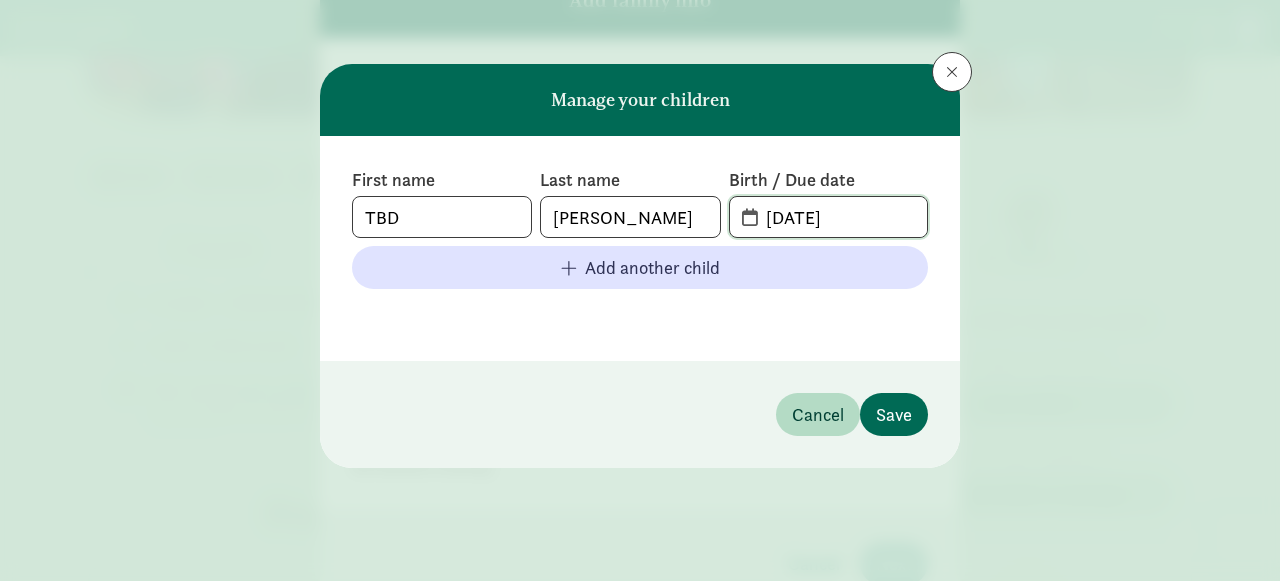 type on "[DATE]" 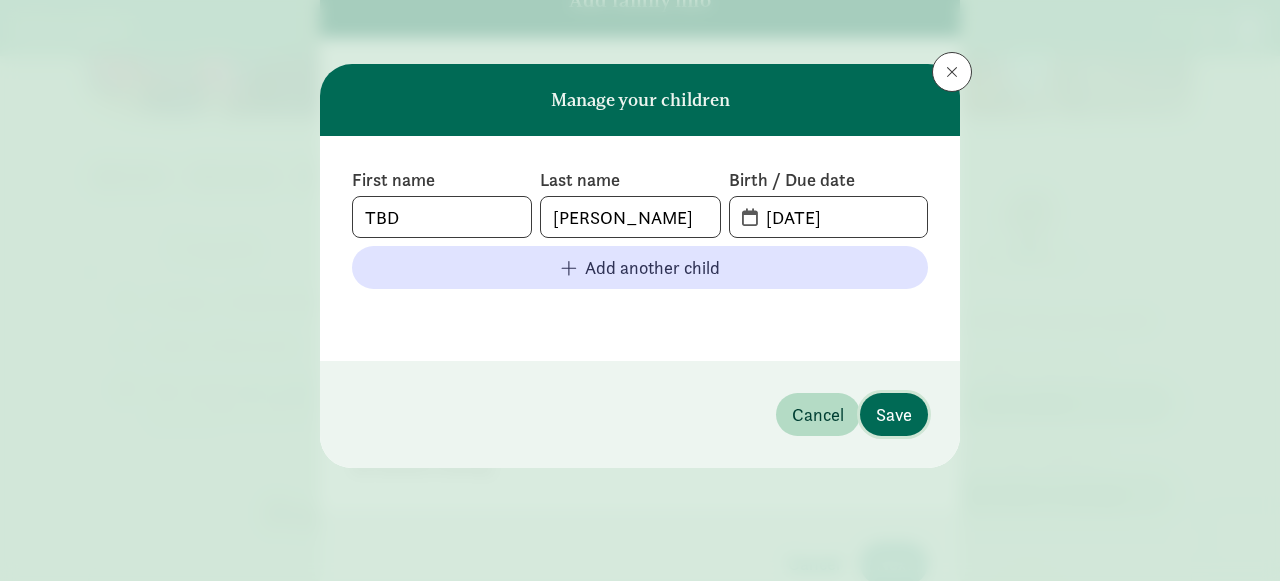 click on "Save" at bounding box center (894, 414) 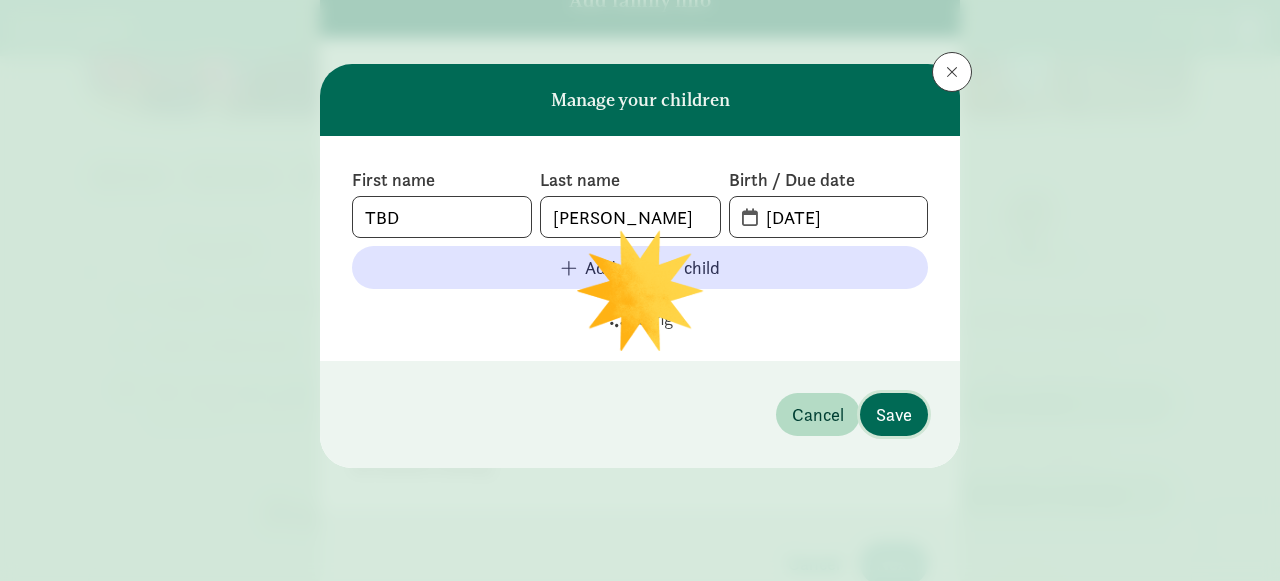 type 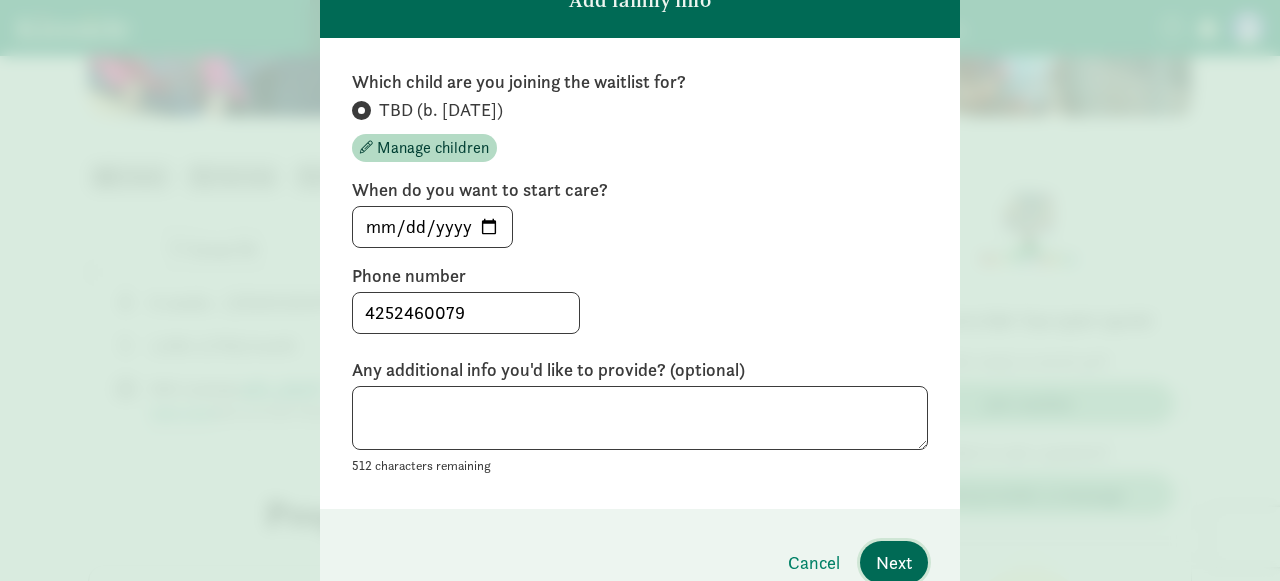 click on "Next" at bounding box center [894, 562] 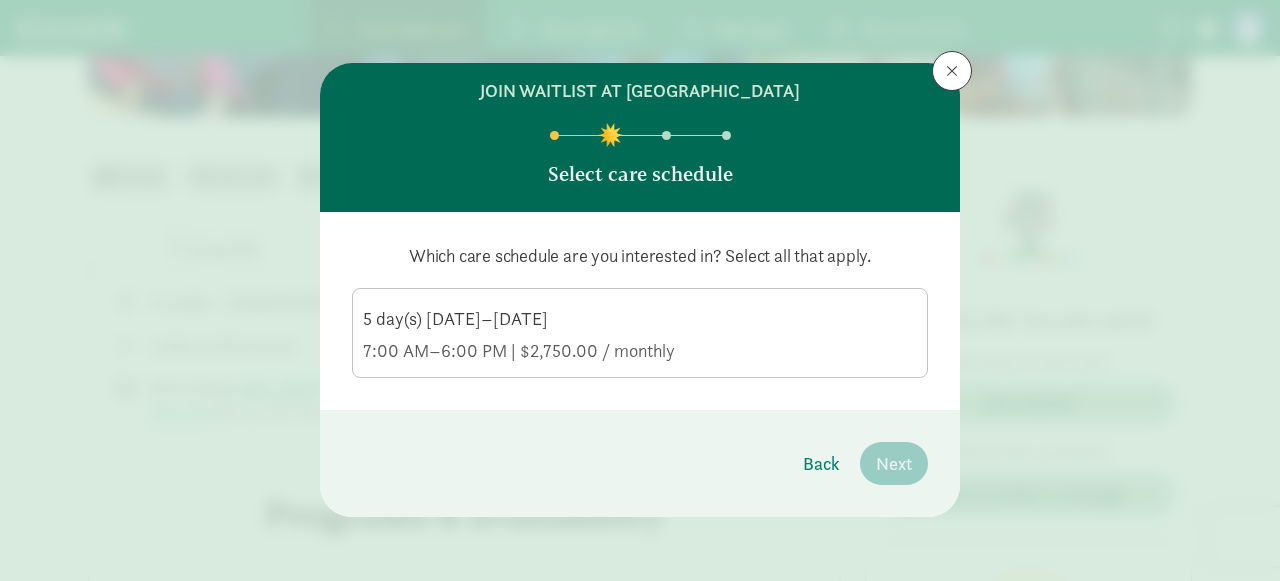 scroll, scrollTop: 1, scrollLeft: 0, axis: vertical 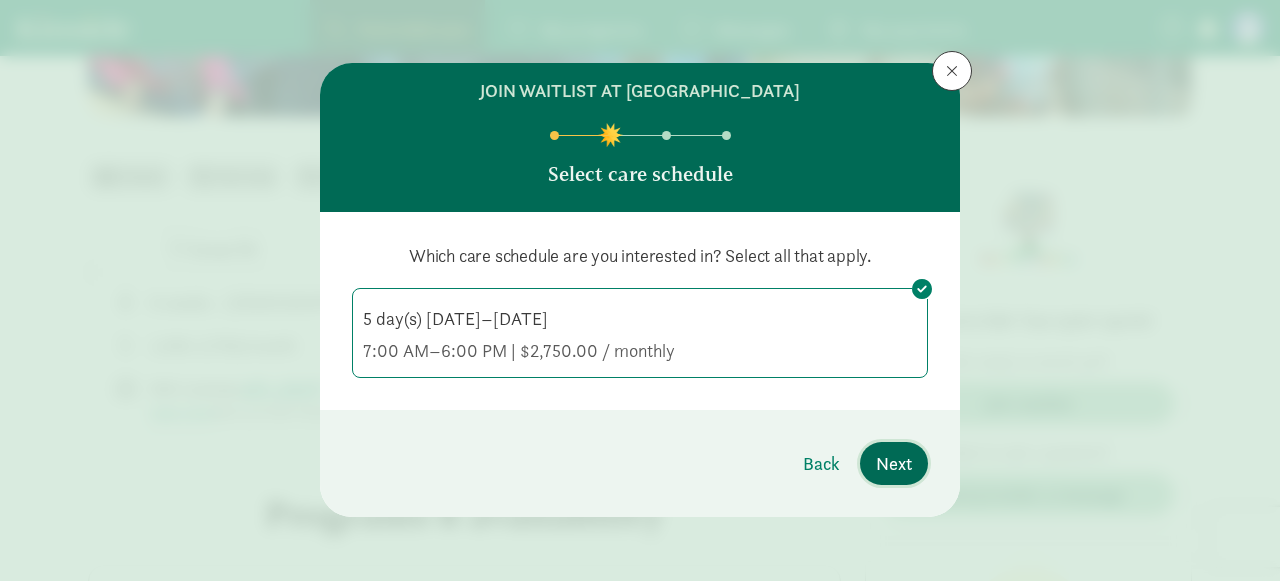 click on "Next" at bounding box center [894, 463] 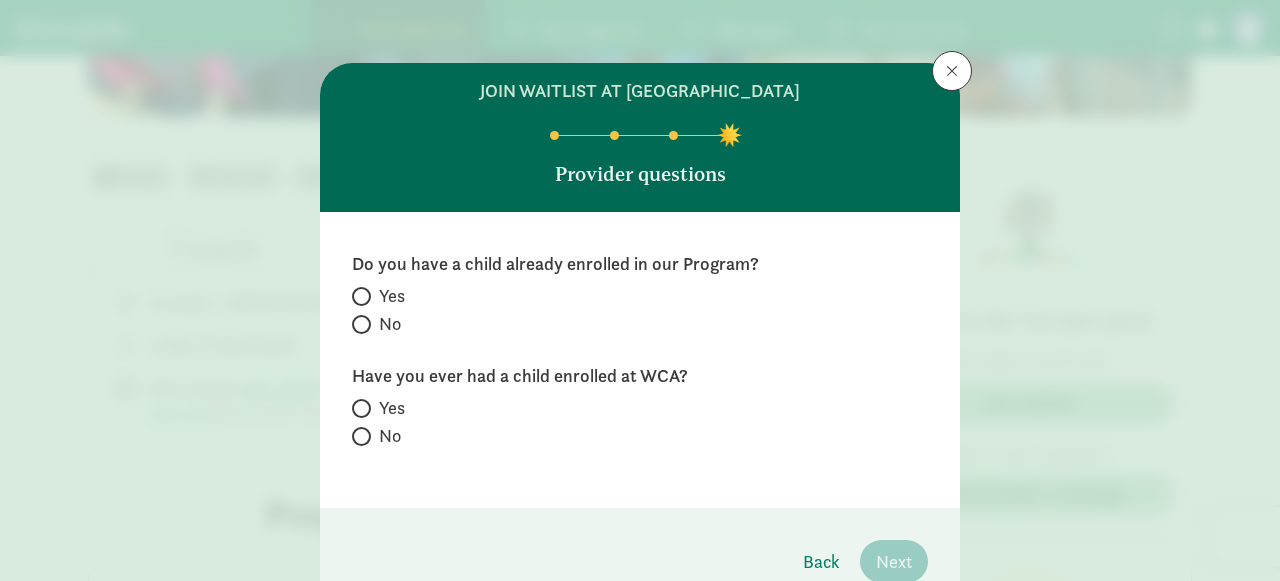 click on "No" at bounding box center (390, 324) 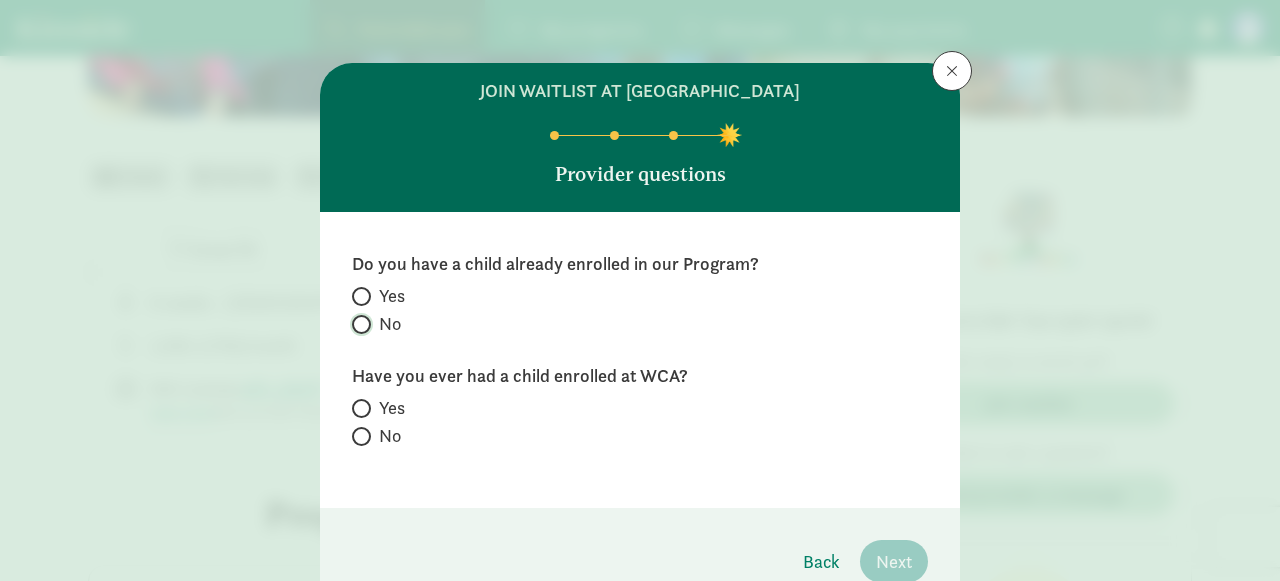 click on "No" at bounding box center (358, 324) 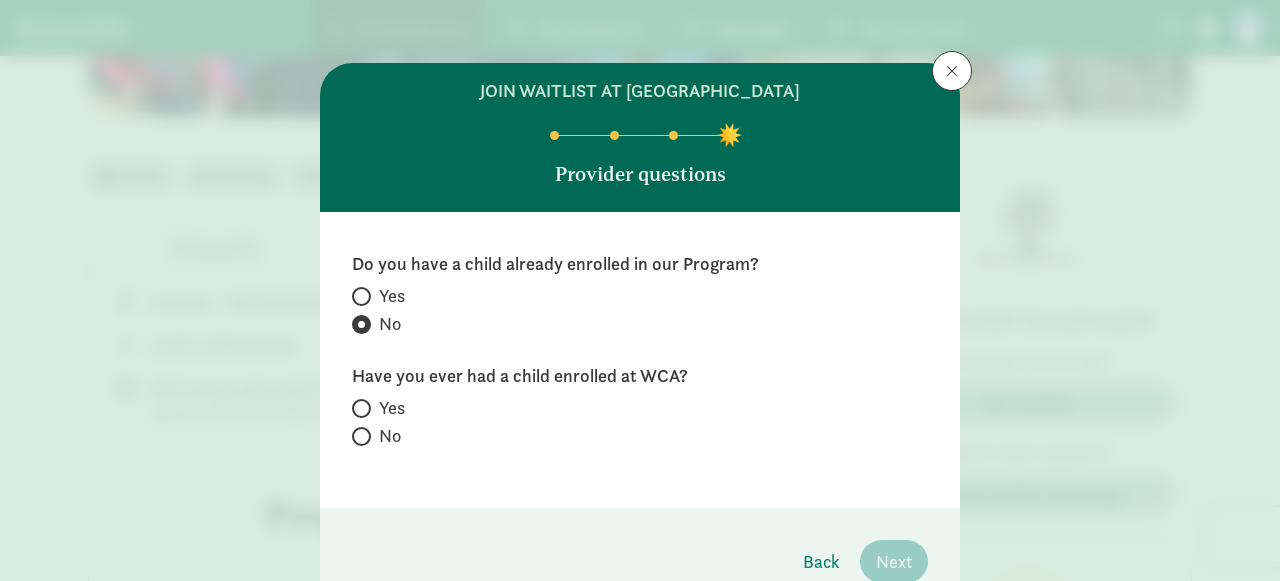 click on "No" at bounding box center [390, 436] 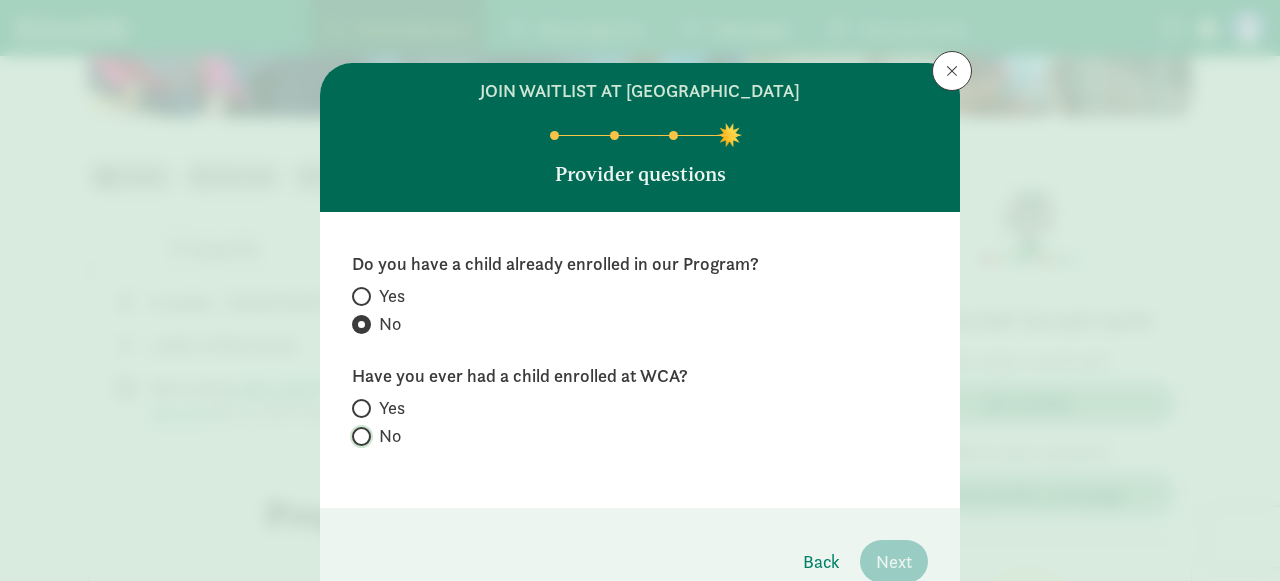click on "No" at bounding box center [358, 436] 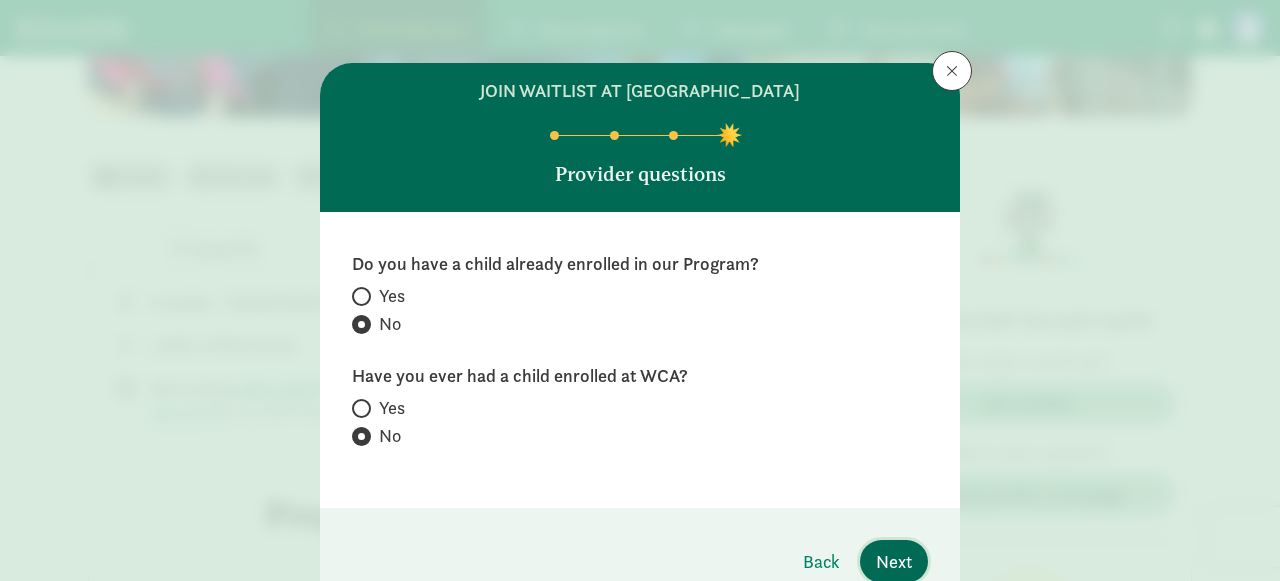 click on "Next" at bounding box center [894, 561] 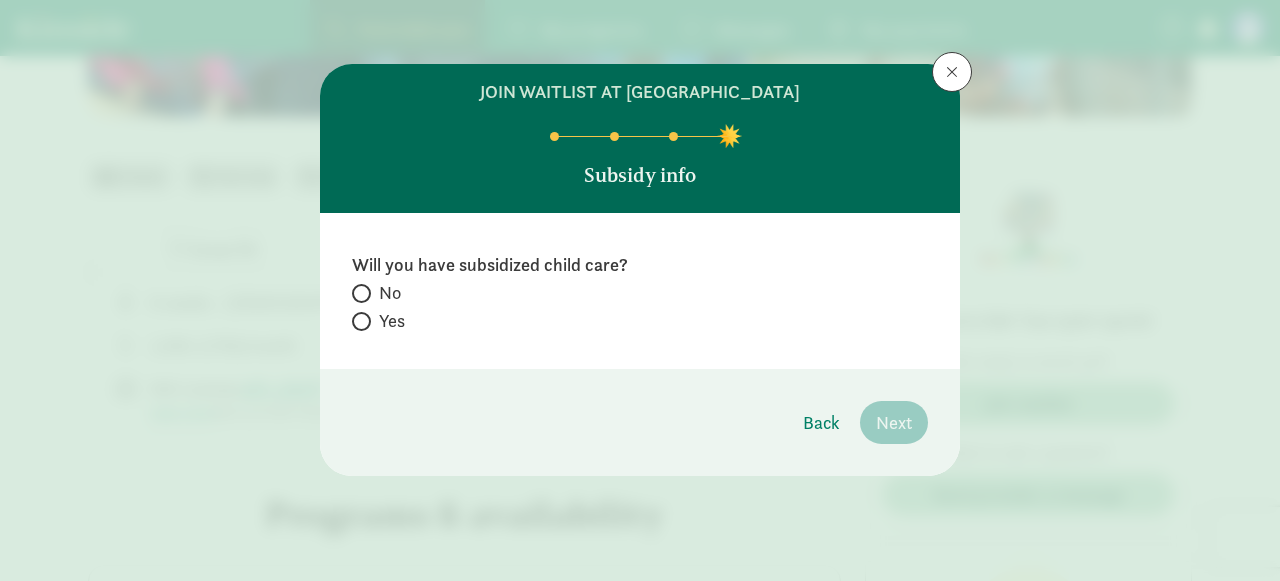 scroll, scrollTop: 0, scrollLeft: 0, axis: both 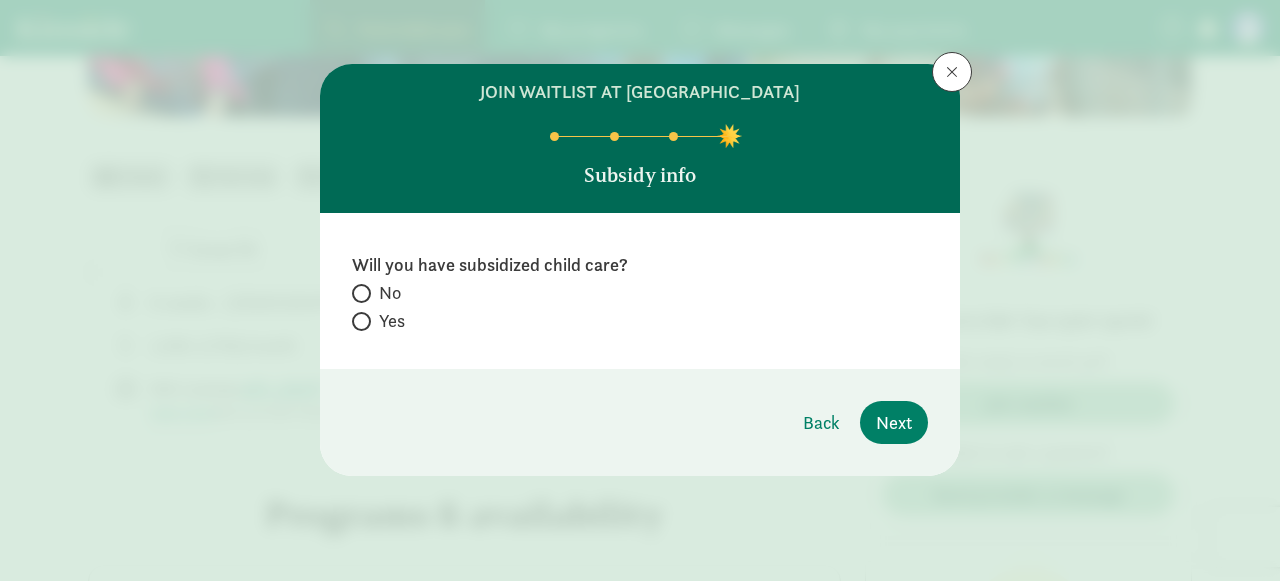 click on "Yes" at bounding box center [392, 321] 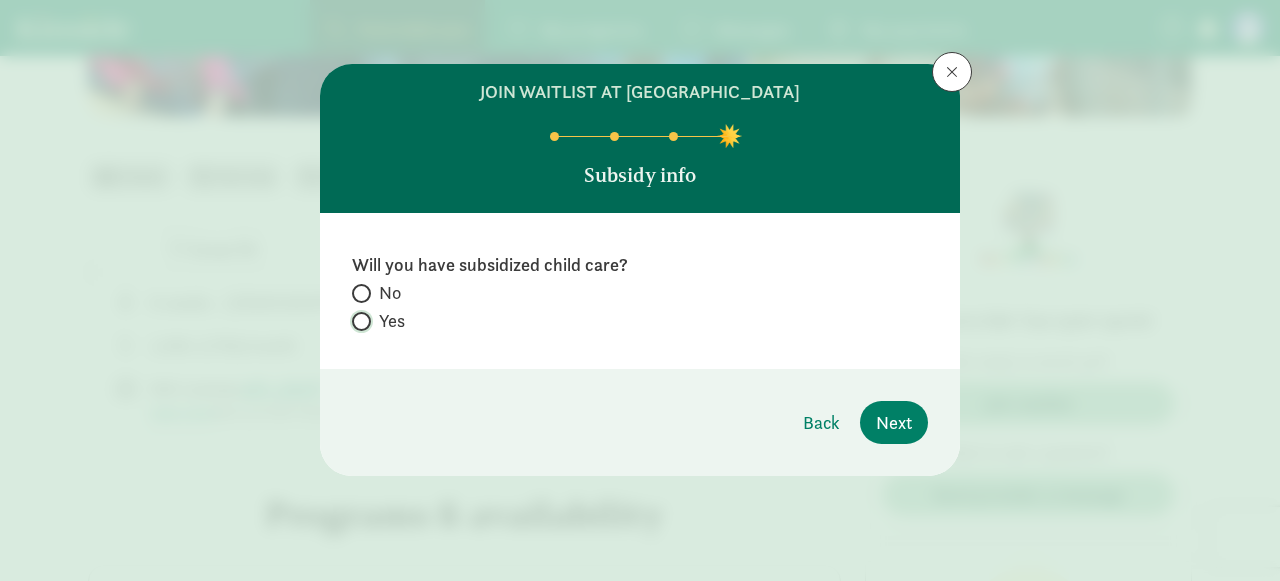 click on "Yes" at bounding box center [358, 321] 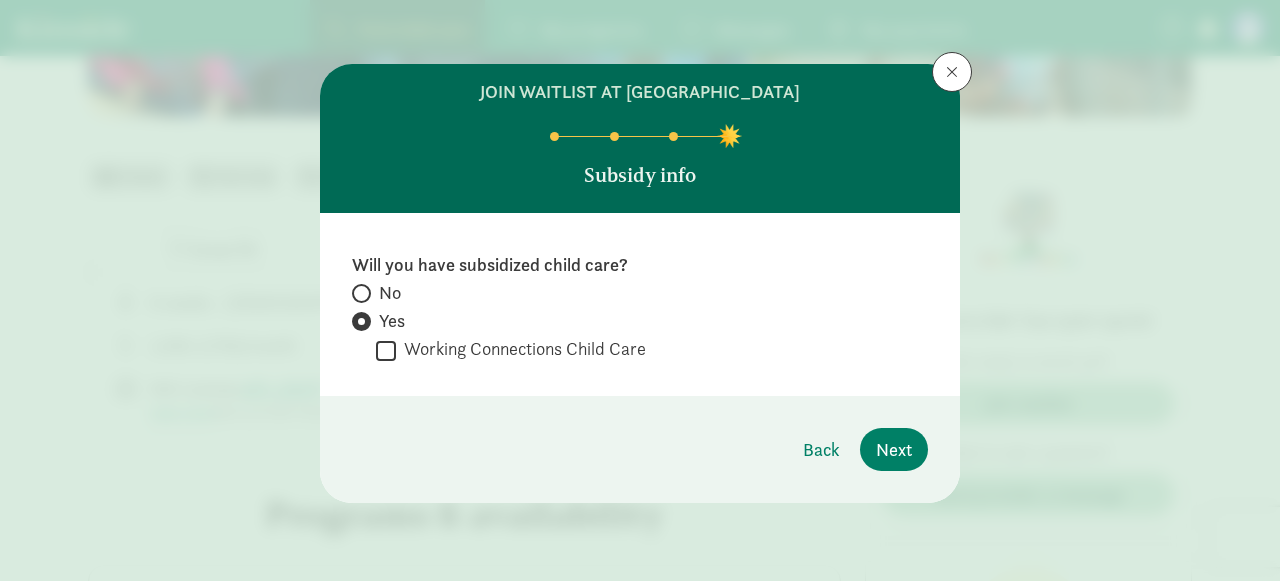 click on "No" 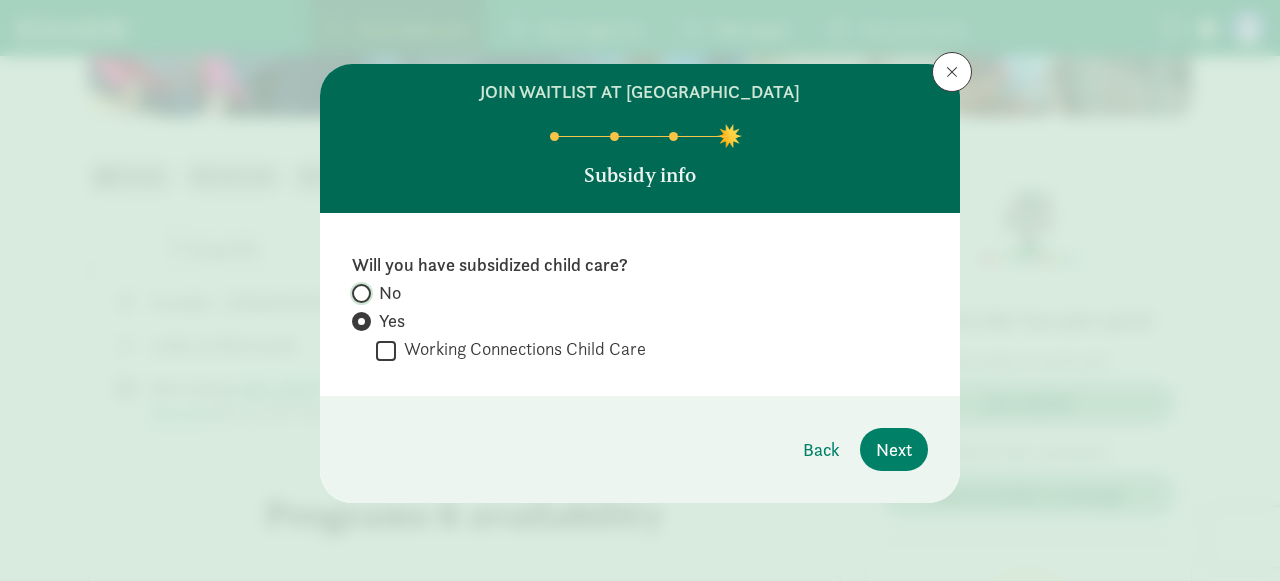 click on "No" at bounding box center [358, 293] 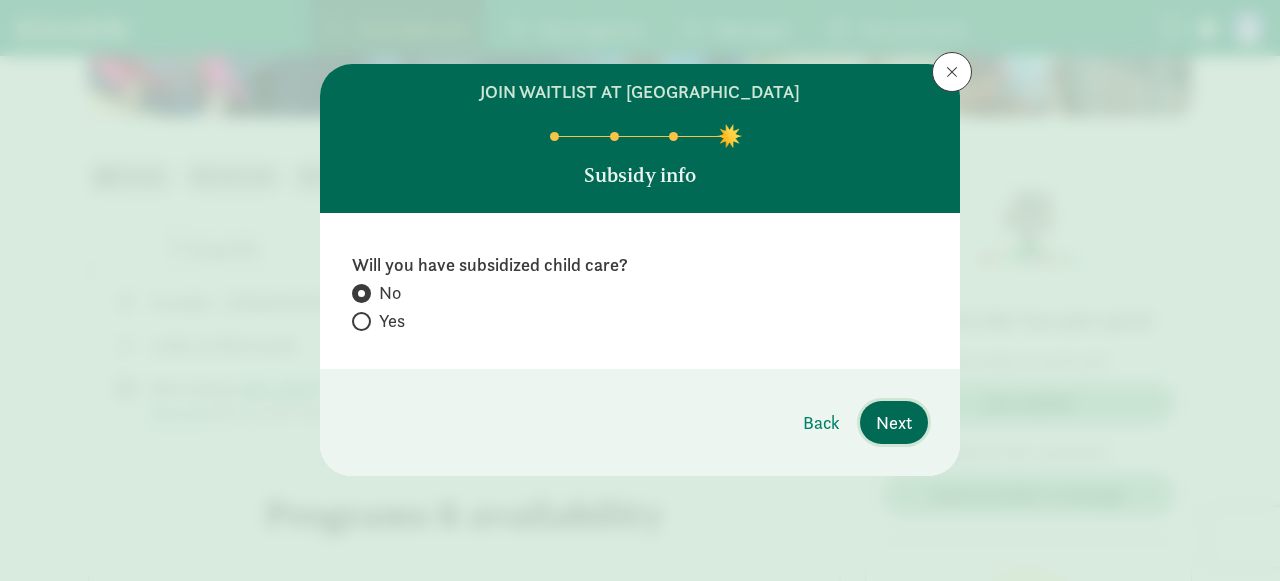 click on "Next" at bounding box center (894, 422) 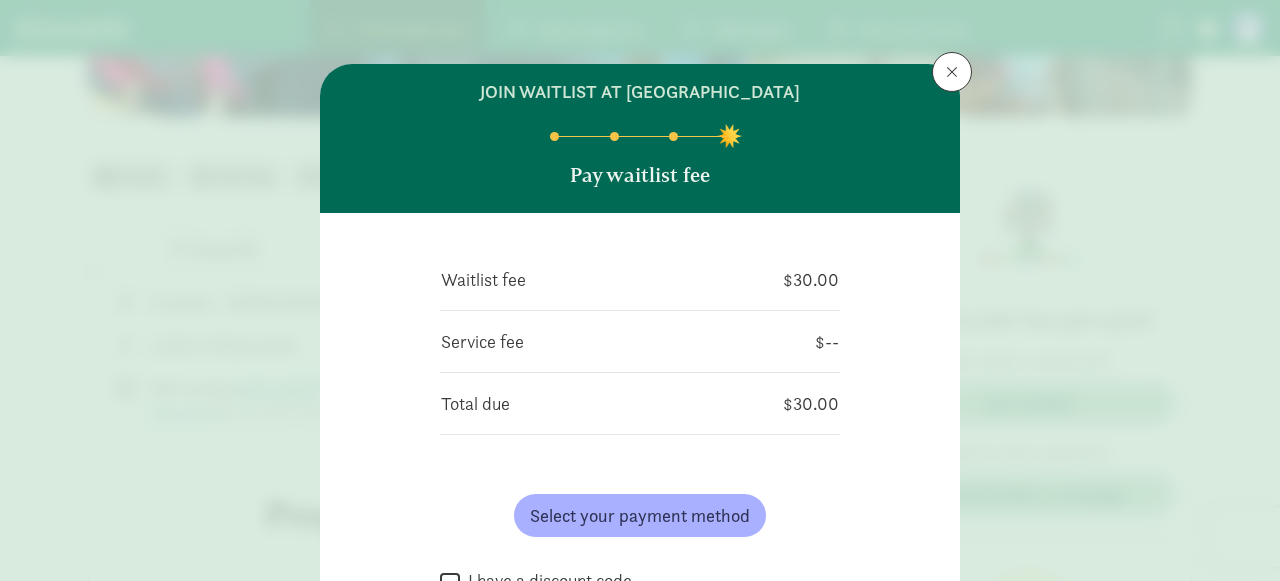 scroll, scrollTop: 200, scrollLeft: 0, axis: vertical 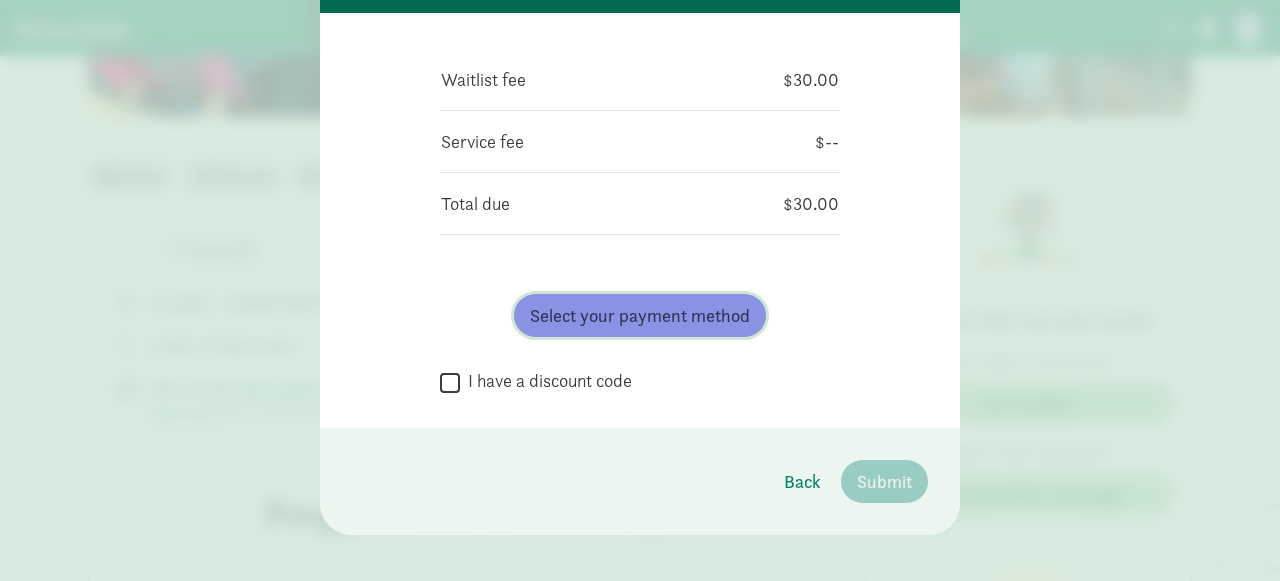 click on "Select your payment method" at bounding box center [640, 315] 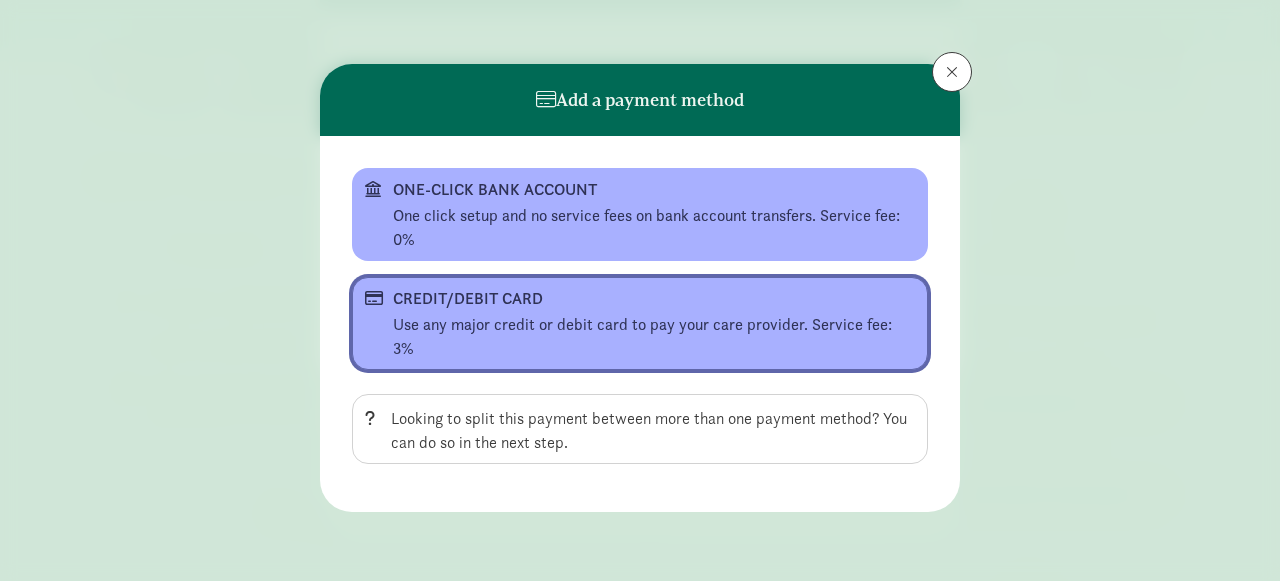 click on "CREDIT/DEBIT CARD" at bounding box center (638, 299) 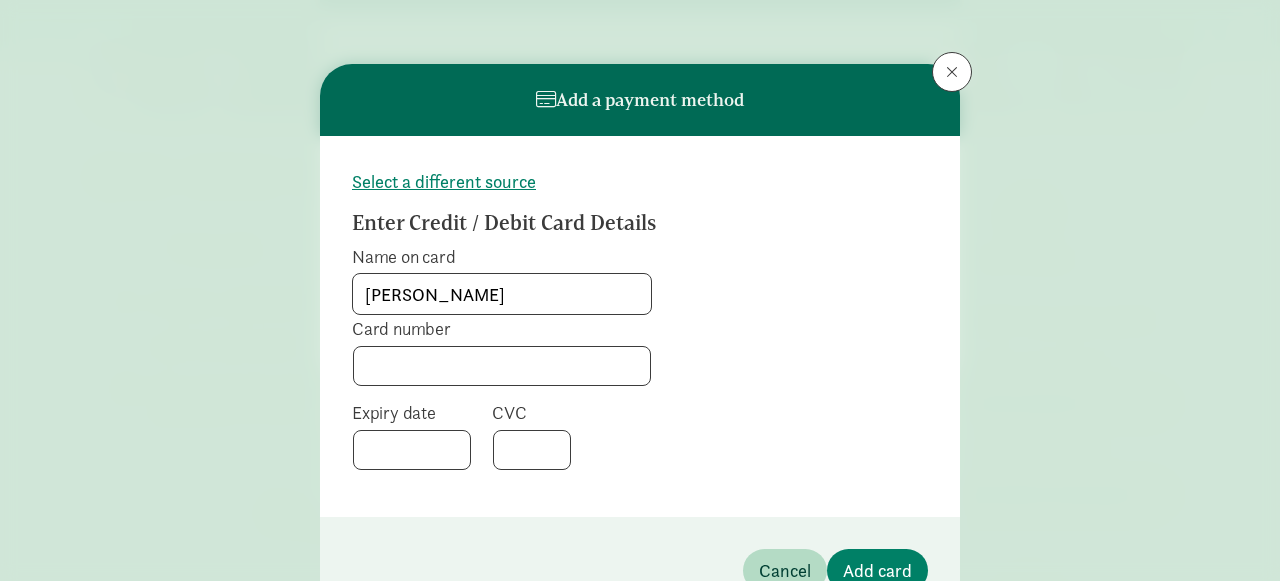 type on "[PERSON_NAME]" 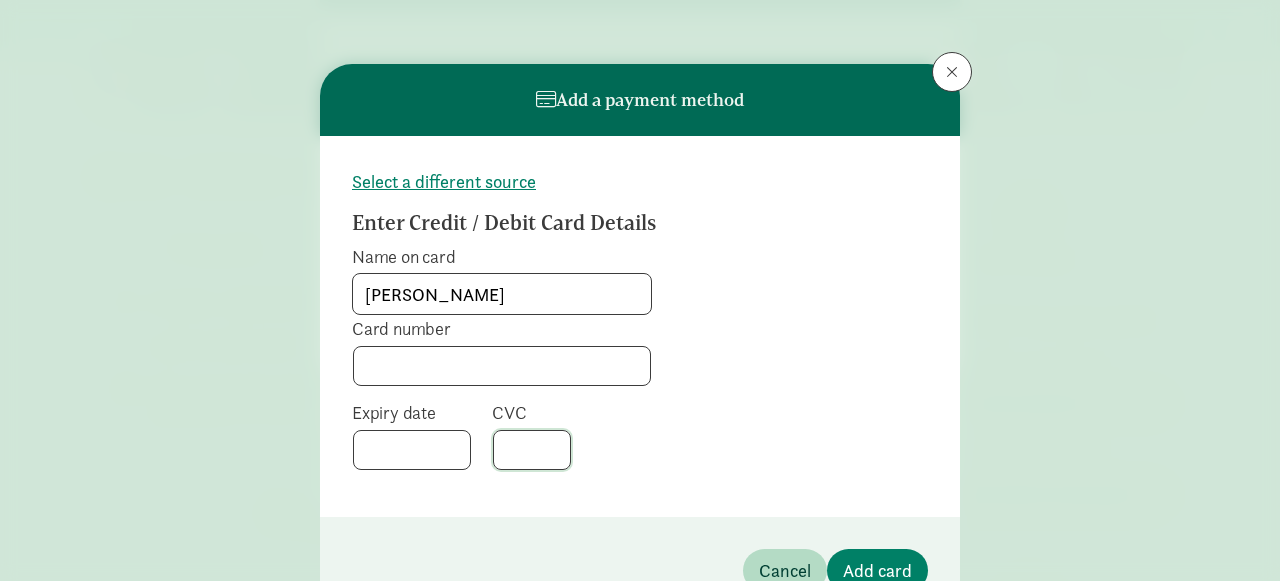 click on "Select a different source
Enter Credit / Debit Card Details
Name on card       [PERSON_NAME]       Card number           Expiry date           CVC" 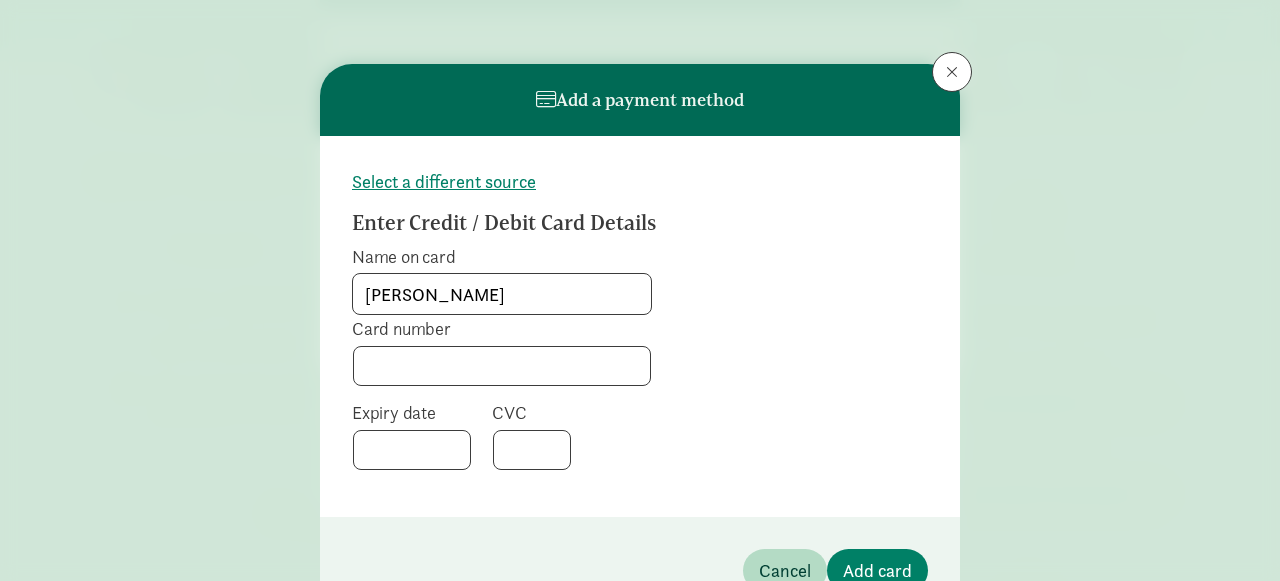 scroll, scrollTop: 70, scrollLeft: 0, axis: vertical 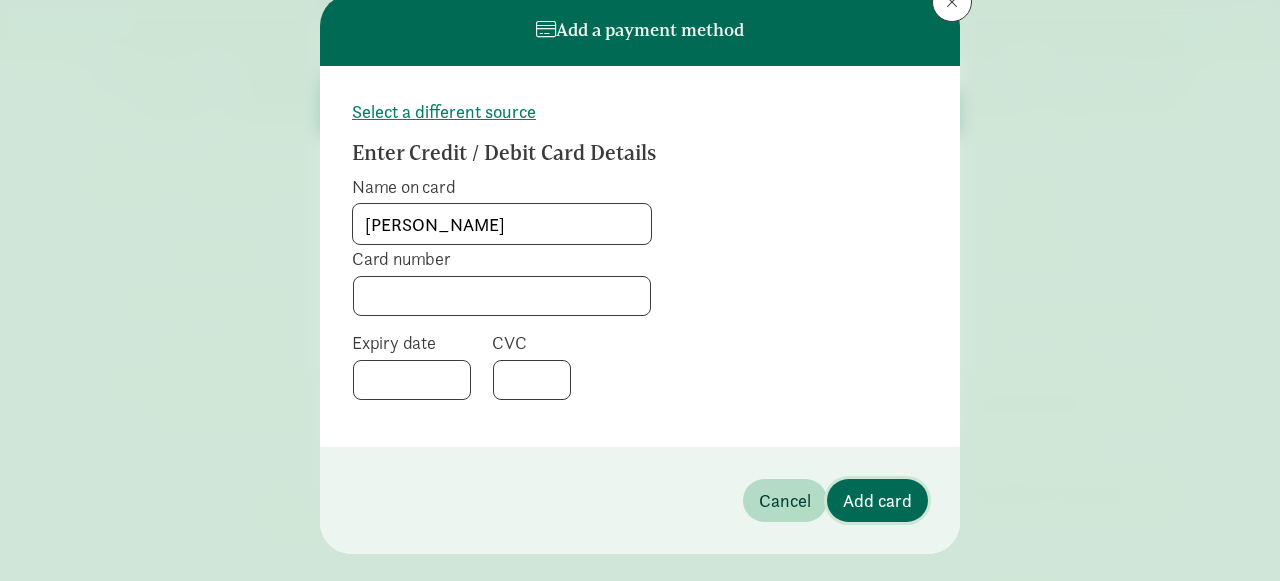 click on "Add card" at bounding box center [877, 500] 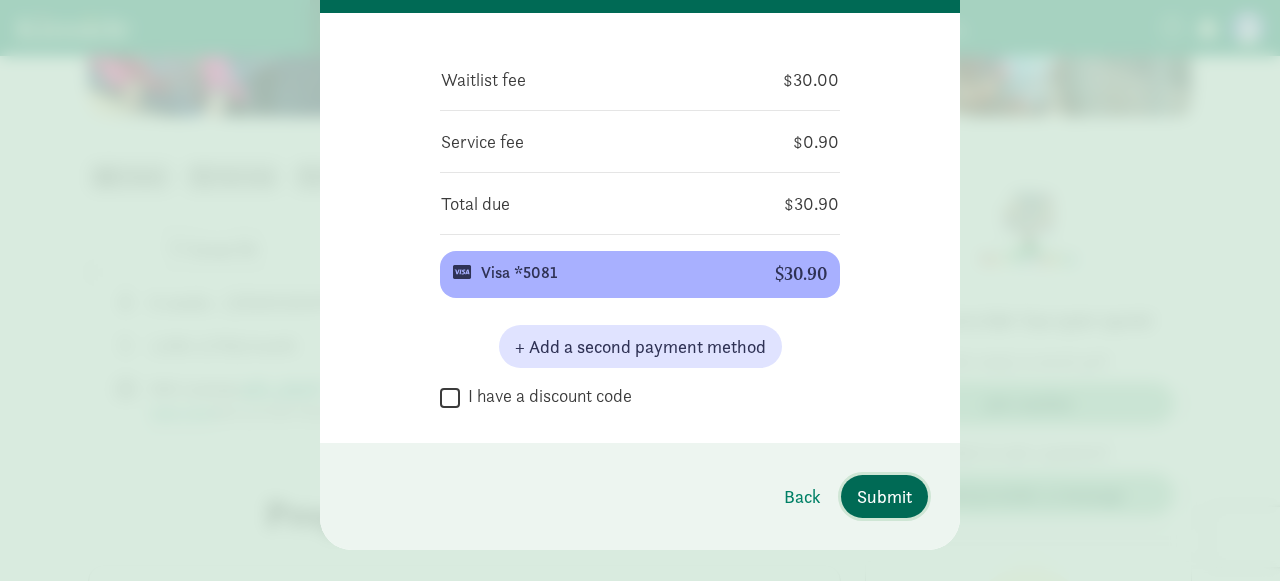 click on "Submit" at bounding box center [884, 496] 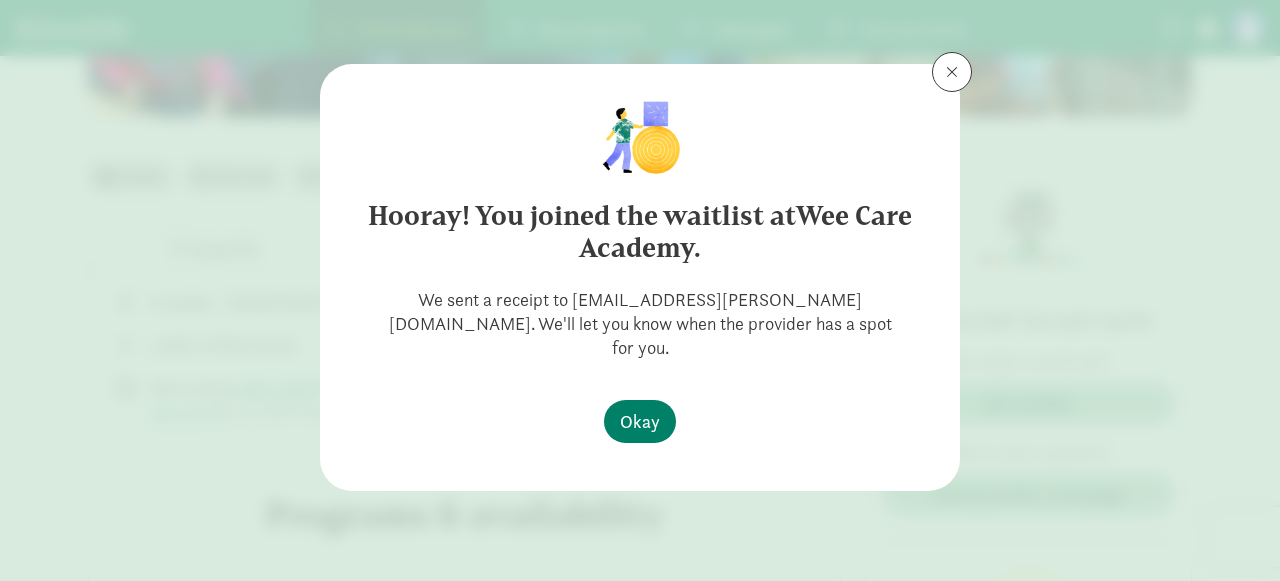 scroll, scrollTop: 0, scrollLeft: 0, axis: both 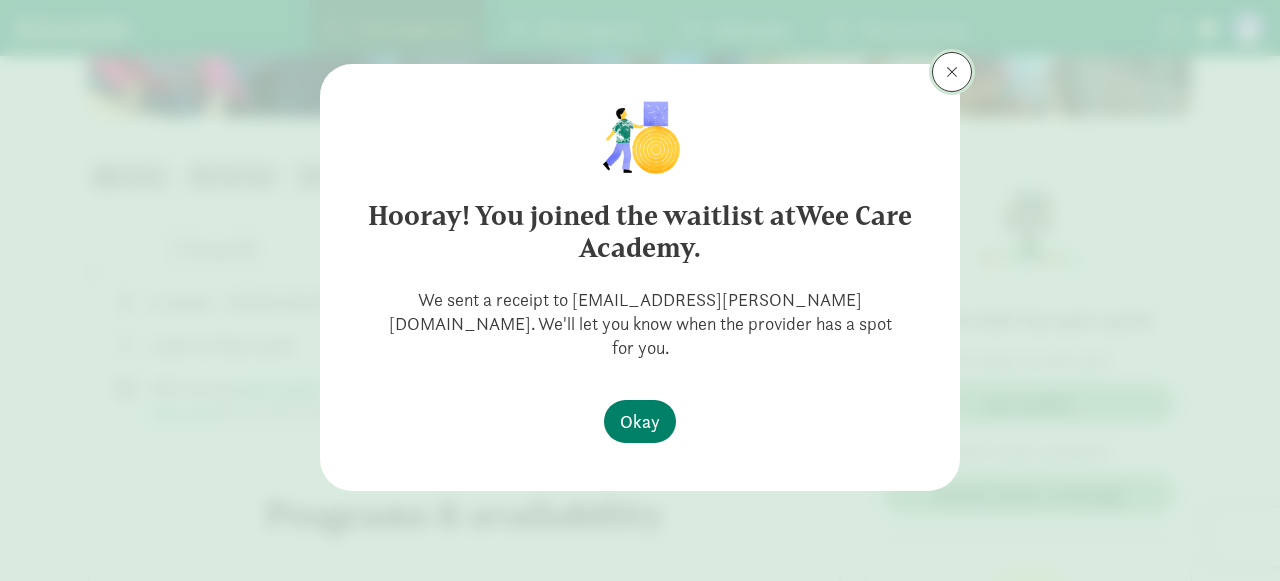 click at bounding box center (952, 72) 